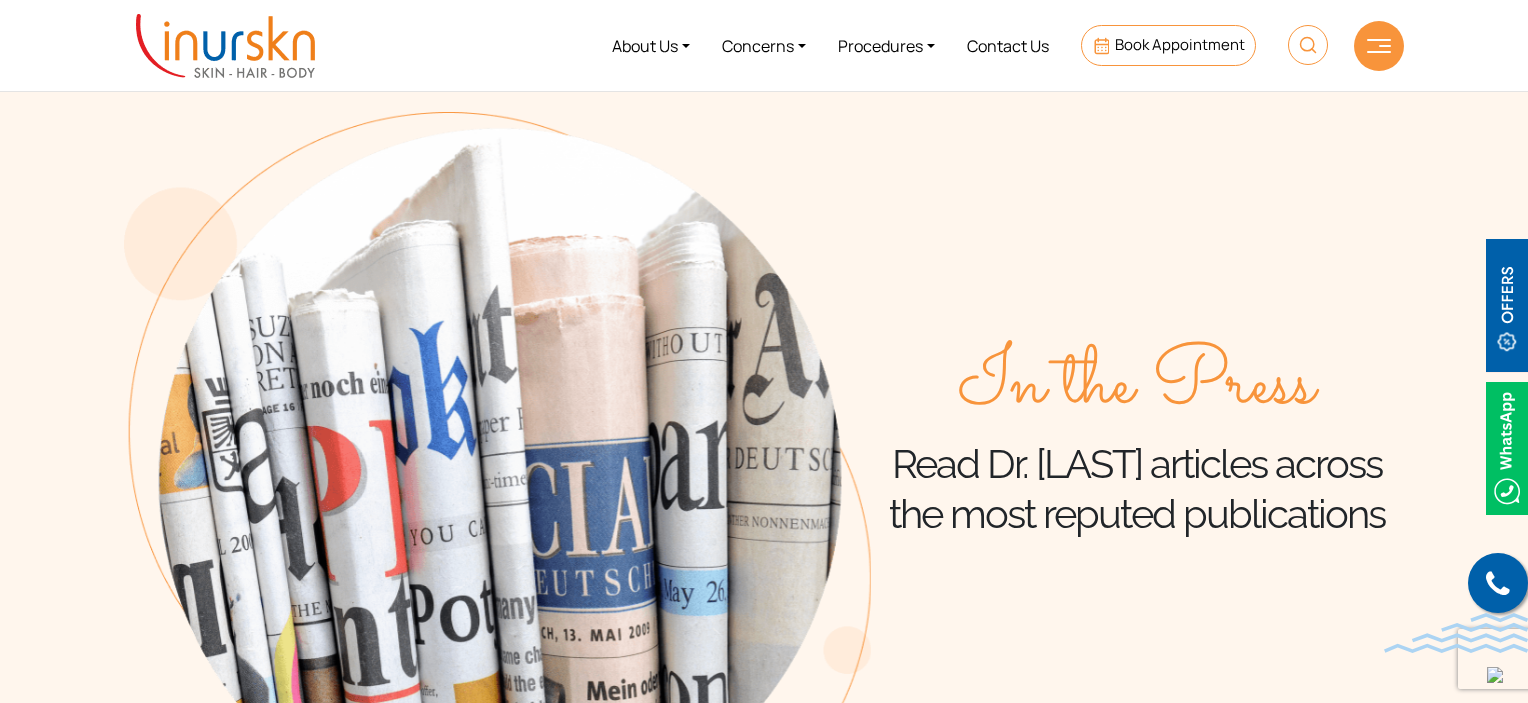 scroll, scrollTop: 500, scrollLeft: 0, axis: vertical 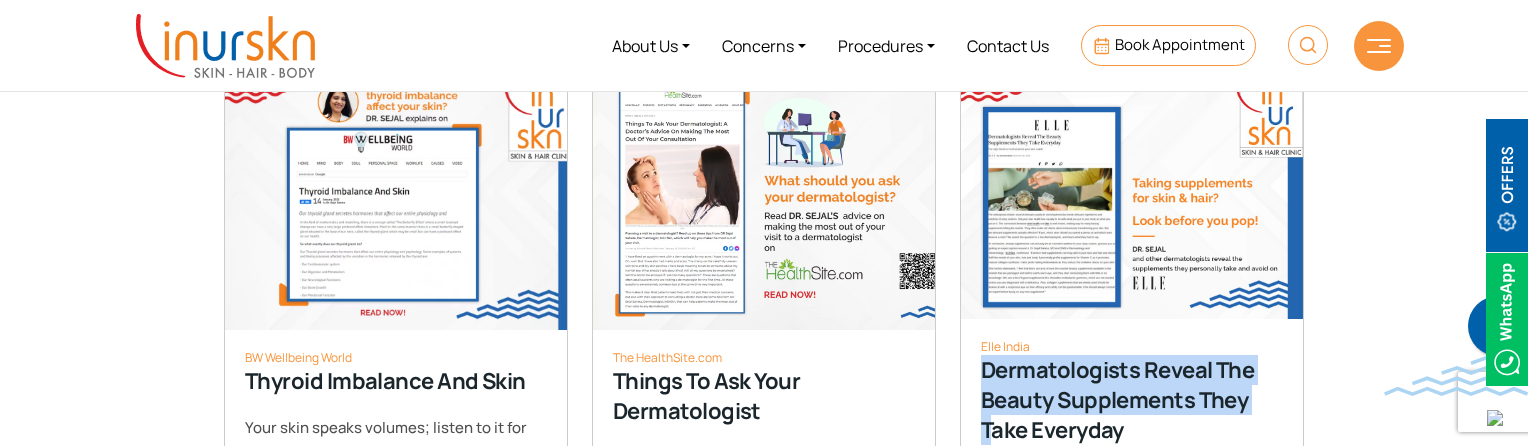 drag, startPoint x: 994, startPoint y: 443, endPoint x: 968, endPoint y: 358, distance: 88.88757 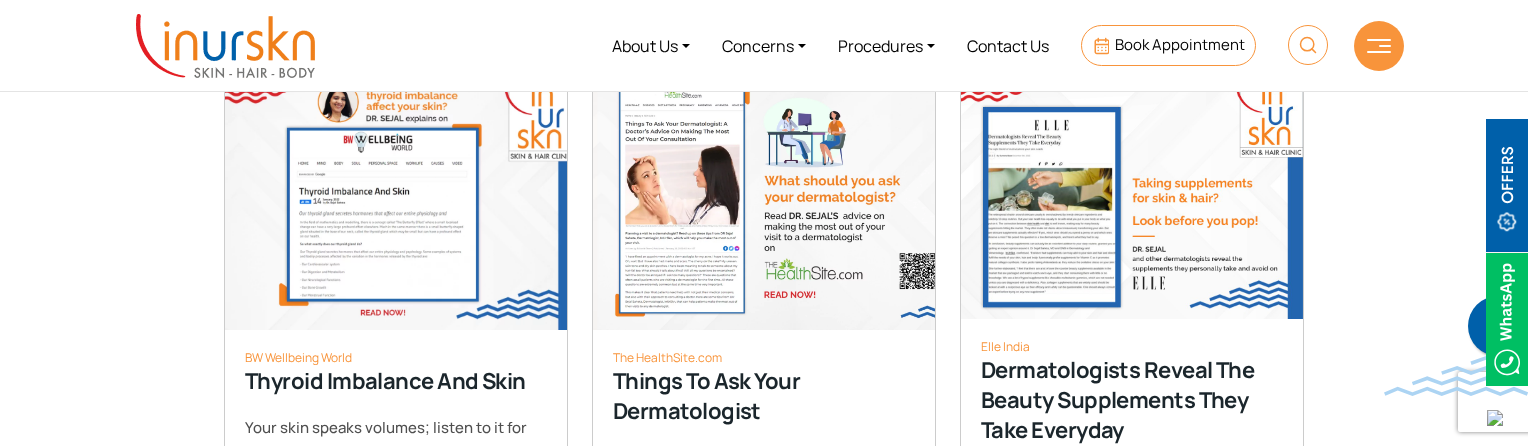 click on "By Procedure
By Conditions
Clear Filter
Filter
Acne Treatments   Hydrafacial
Iontophoresis (Ionization)
Filter   Common Skin Concerns" at bounding box center [764, 103] 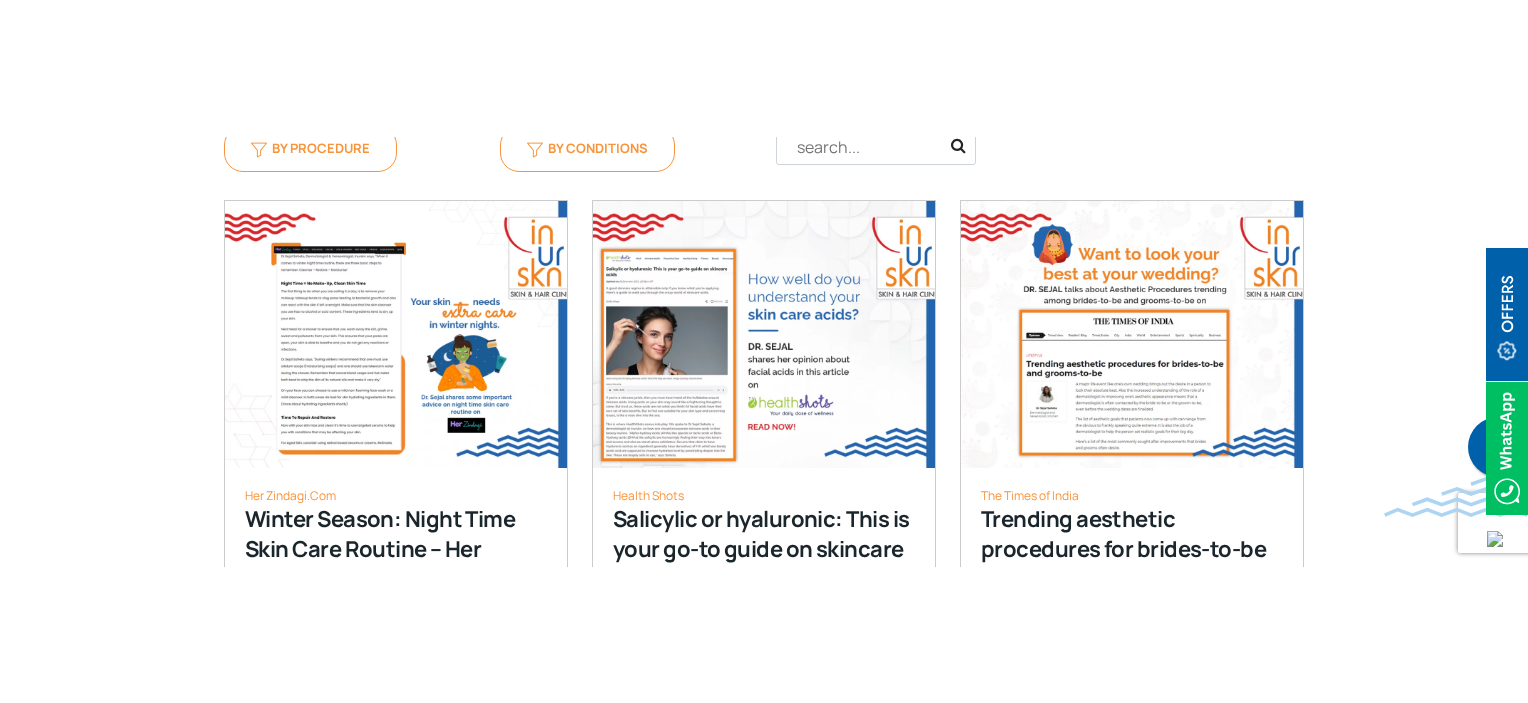 scroll, scrollTop: 900, scrollLeft: 0, axis: vertical 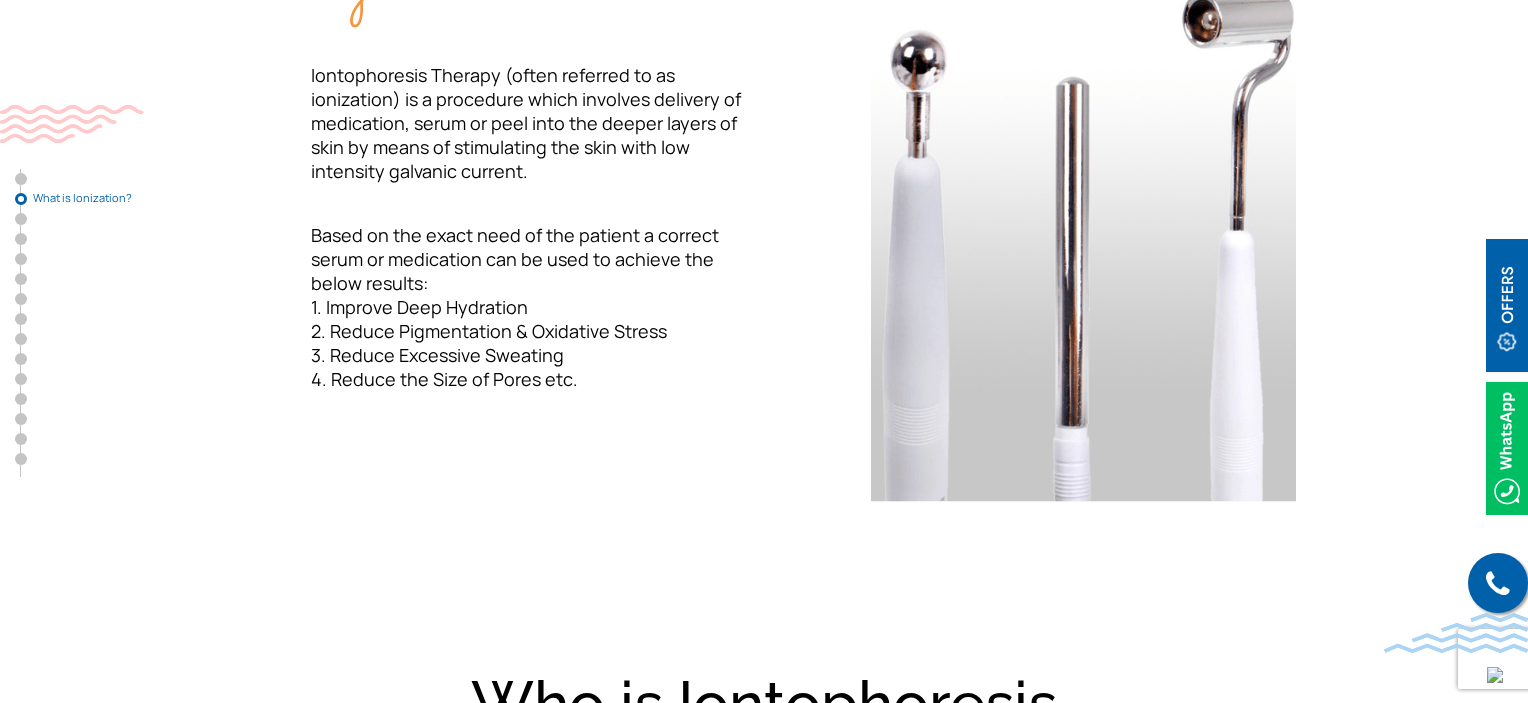 click on "What is Ionization?
Iontophoresis Therapy (often referred to as ionization) is a procedure which involves delivery of medication, serum or peel into the deeper layers of skin by means of stimulating the skin with low intensity galvanic current.
Based on the exact need of the patient a correct serum or medication can be used to achieve the below results:
1. Improve Deep Hydration
2. Reduce Pigmentation & Oxidative Stress
3. Reduce Excessive Sweating
4. Reduce the Size of Pores etc." at bounding box center [497, 177] 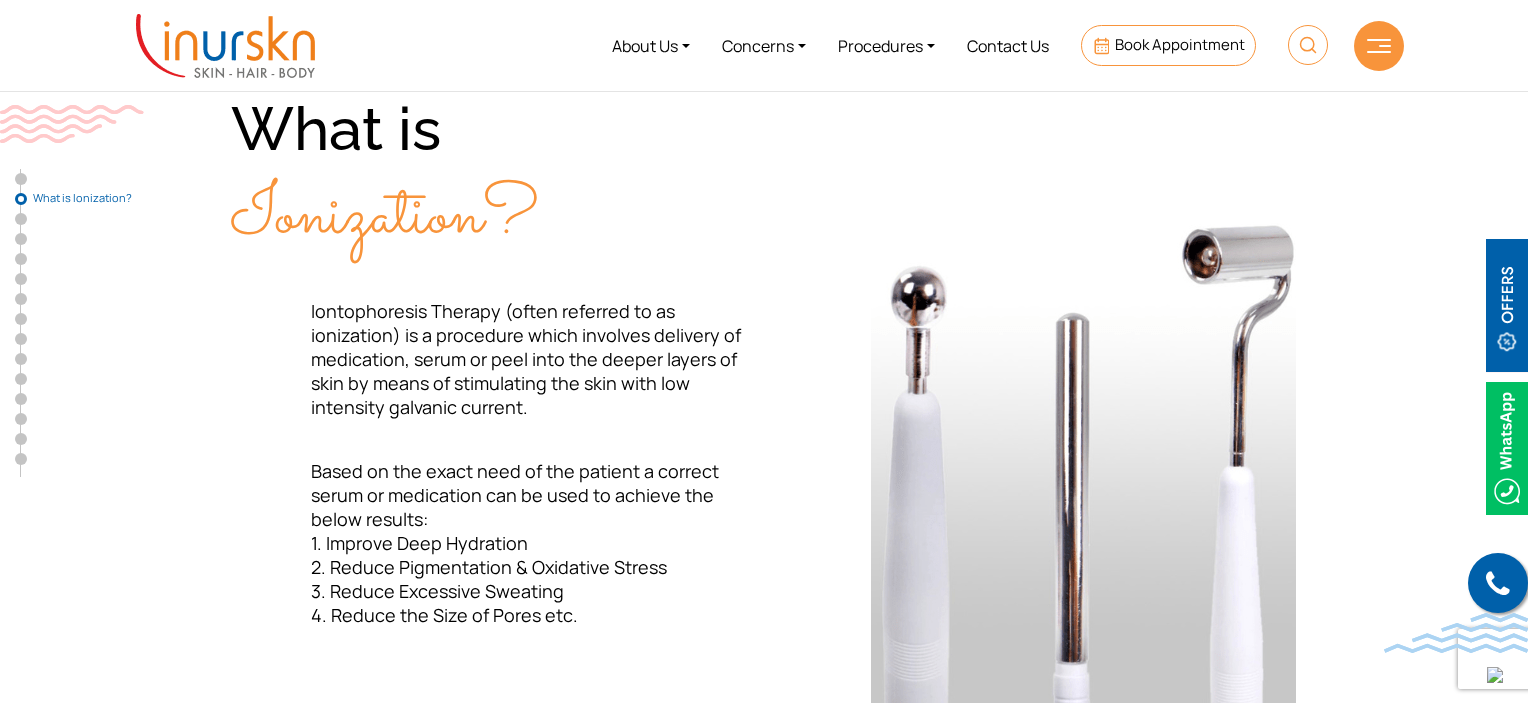 scroll, scrollTop: 636, scrollLeft: 0, axis: vertical 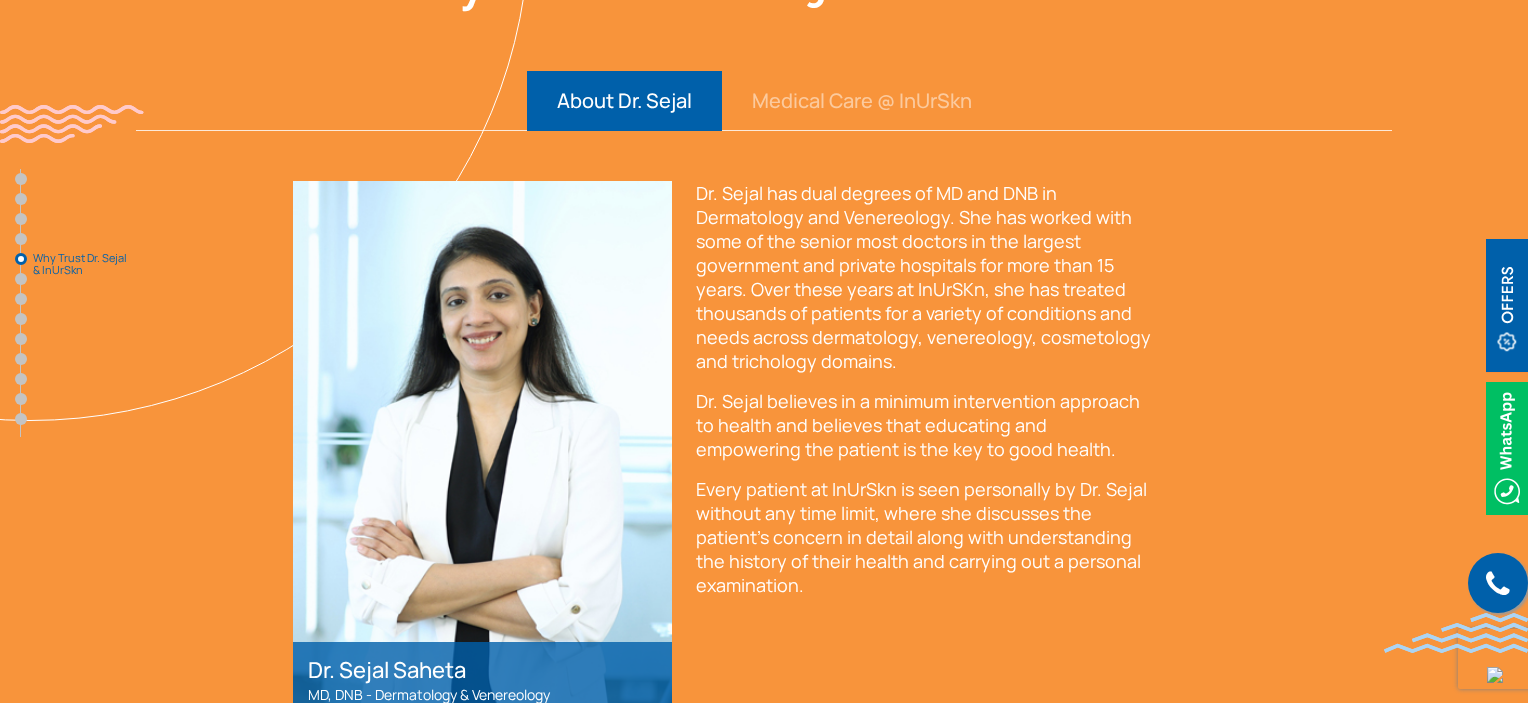 click on "About Dr. Sejal
Medical Care @ InUrSkn
Dr. Sejal Saheta
MD, DNB - Dermatology & Venereology
Dr. Sejal has dual degrees of MD and DNB in Dermatology and Venereology. She has worked with some of the senior most doctors in the largest government and private hospitals for more than 15 years. Over these years at InUrSKn, she has treated thousands of patients for a variety of conditions and needs across dermatology, venereology, cosmetology and trichology domains." at bounding box center [764, 576] 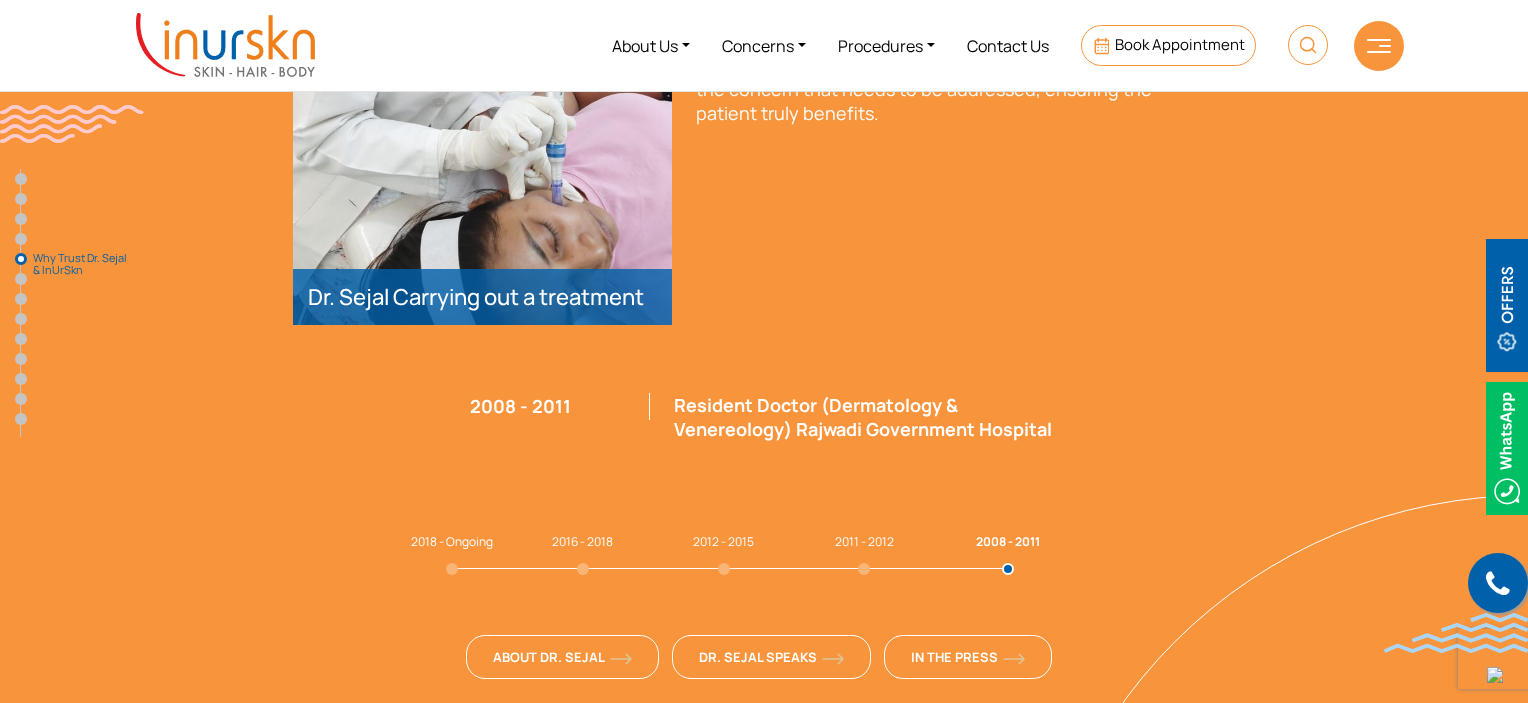 scroll, scrollTop: 4601, scrollLeft: 0, axis: vertical 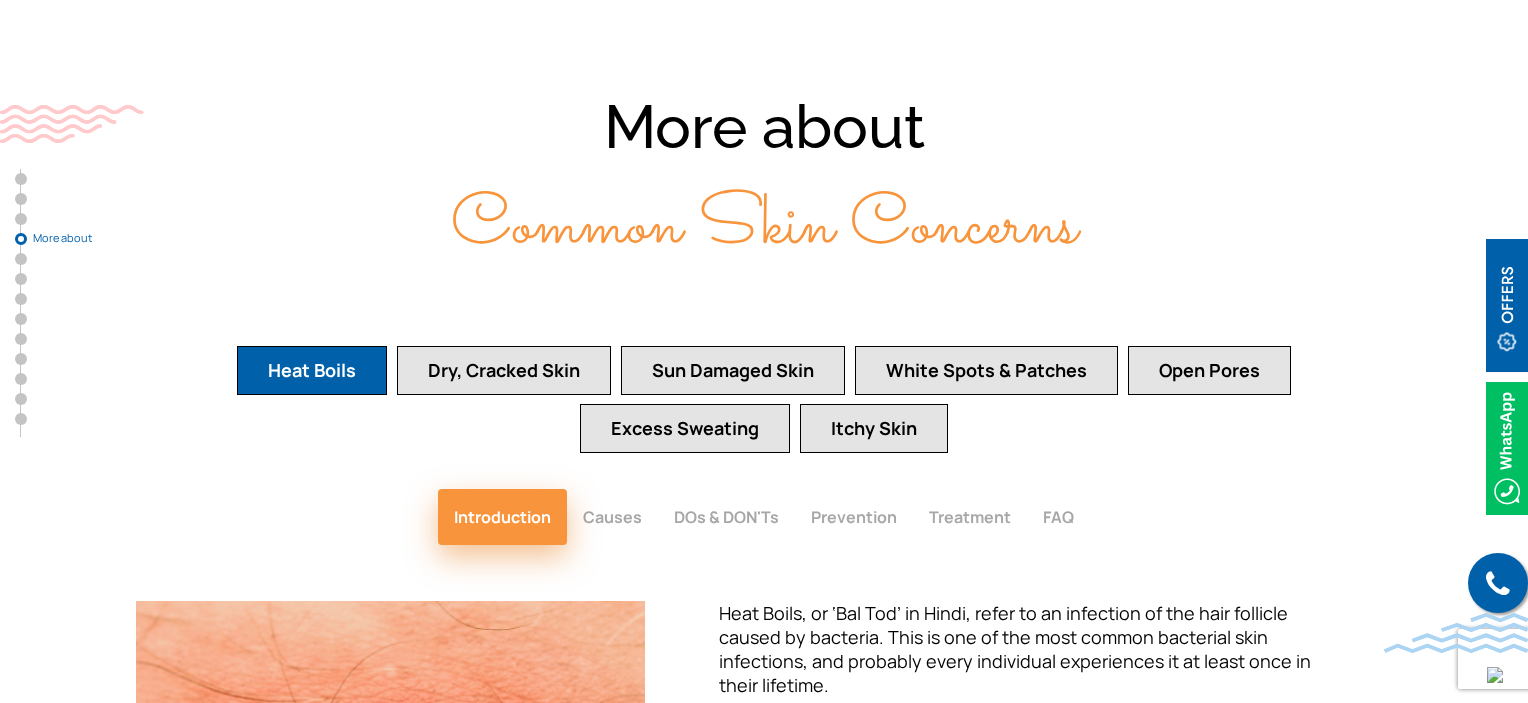 click on "Heat Boils
Dry, Cracked Skin
Sun Damaged Skin
White Spots & Patches
Open Pores
Excess Sweating
Itchy Skin" at bounding box center (764, 409) 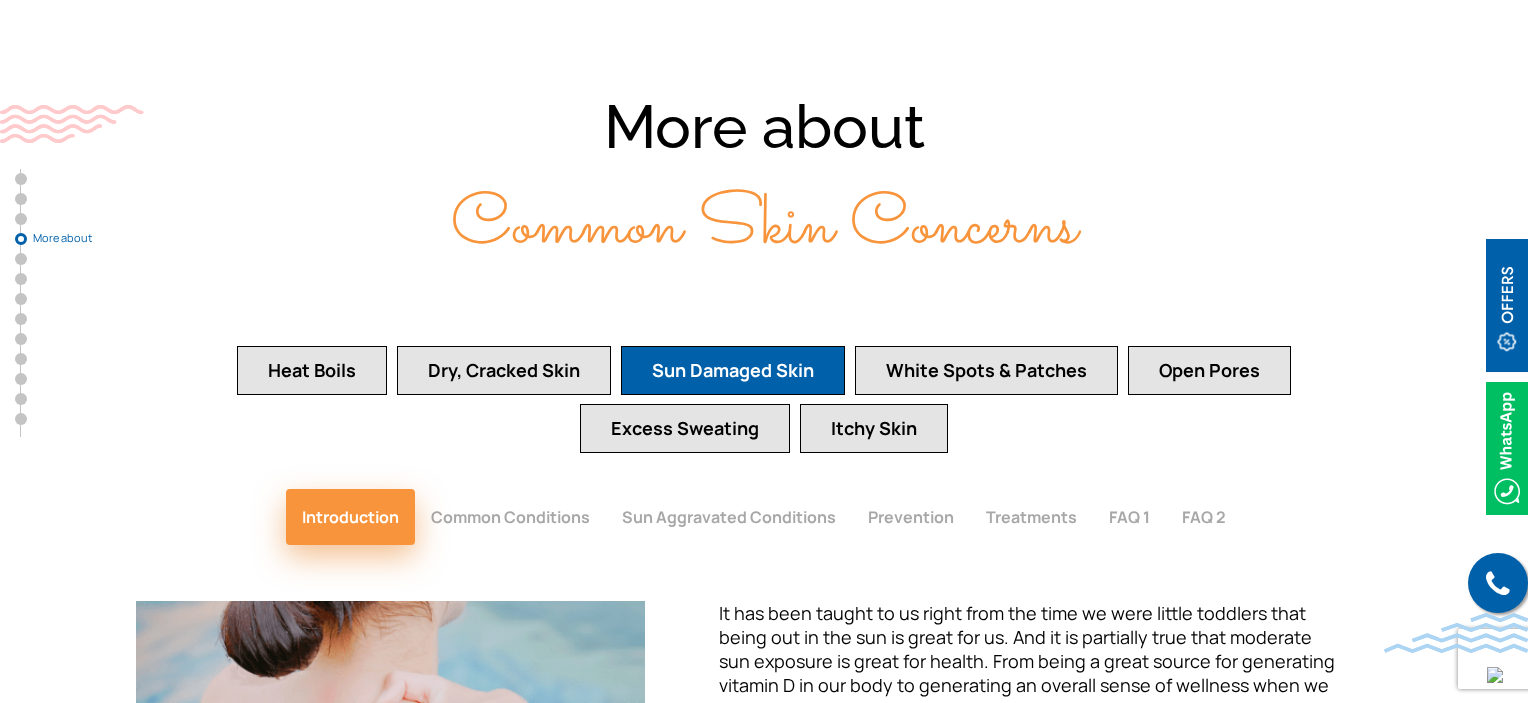 click on "Dry, Cracked Skin" at bounding box center (504, 370) 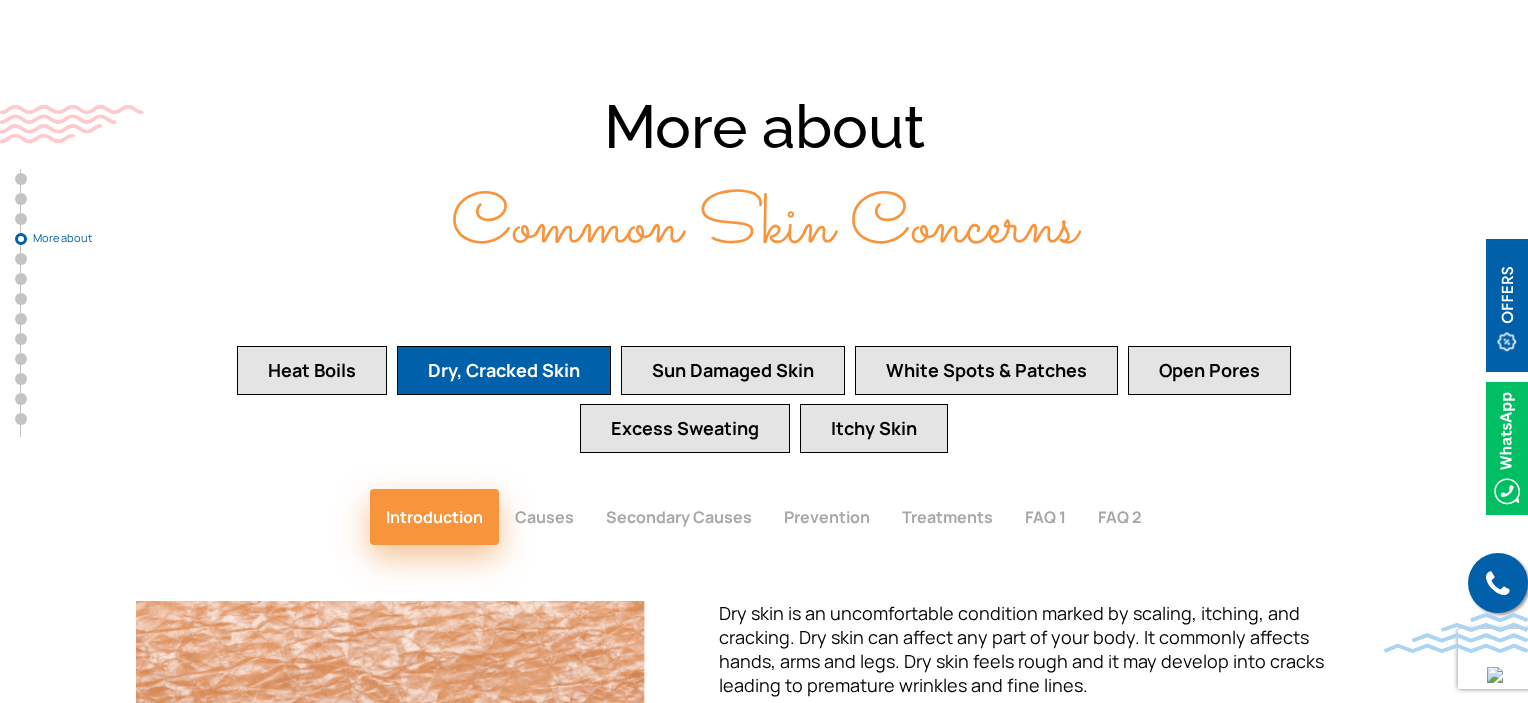 click on "Heat Boils" at bounding box center (312, 370) 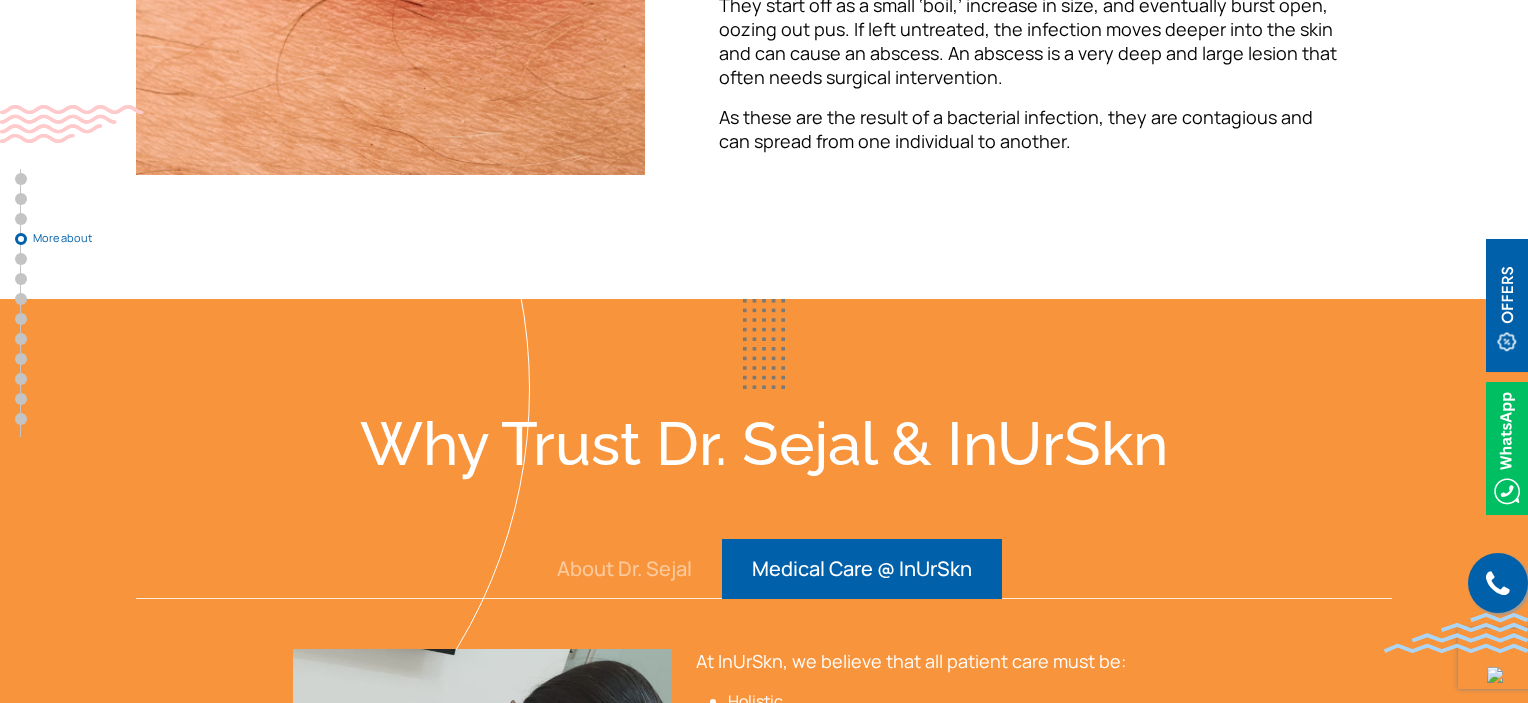 scroll, scrollTop: 3601, scrollLeft: 0, axis: vertical 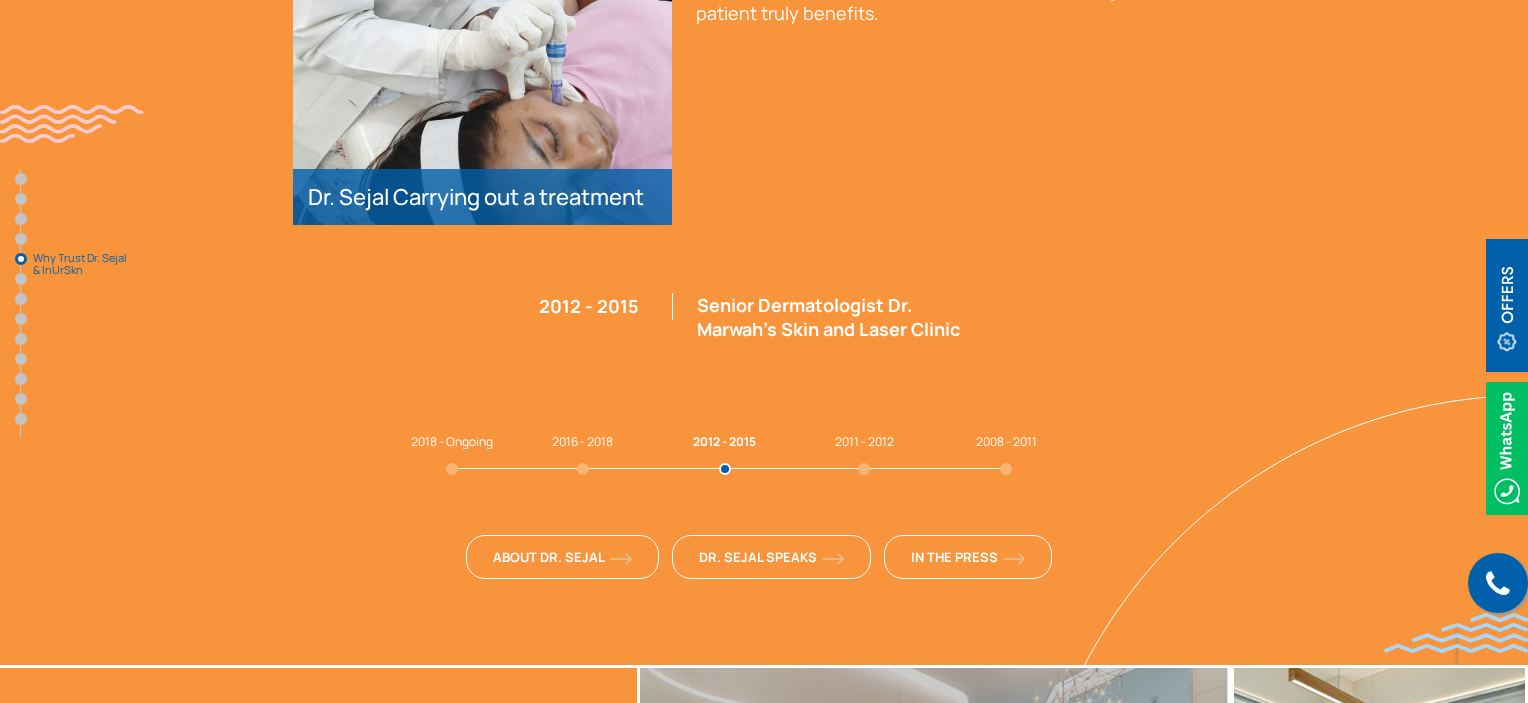 click on "Dr. Sejal Saheta
MD, DNB - Dermatology & Venereology
Dr. Sejal has dual degrees of MD and DNB in Dermatology and Venereology. She has worked with some of the senior most doctors in the largest government and private hospitals for more than 15 years. Over these years at InUrSKn, she has treated thousands of patients for a variety of conditions and needs across dermatology, venereology, cosmetology and trichology domains.
Dr. Sejal believes in a minimum intervention approach to health and believes that educating and empowering the patient is the key to good health." at bounding box center [764, 133] 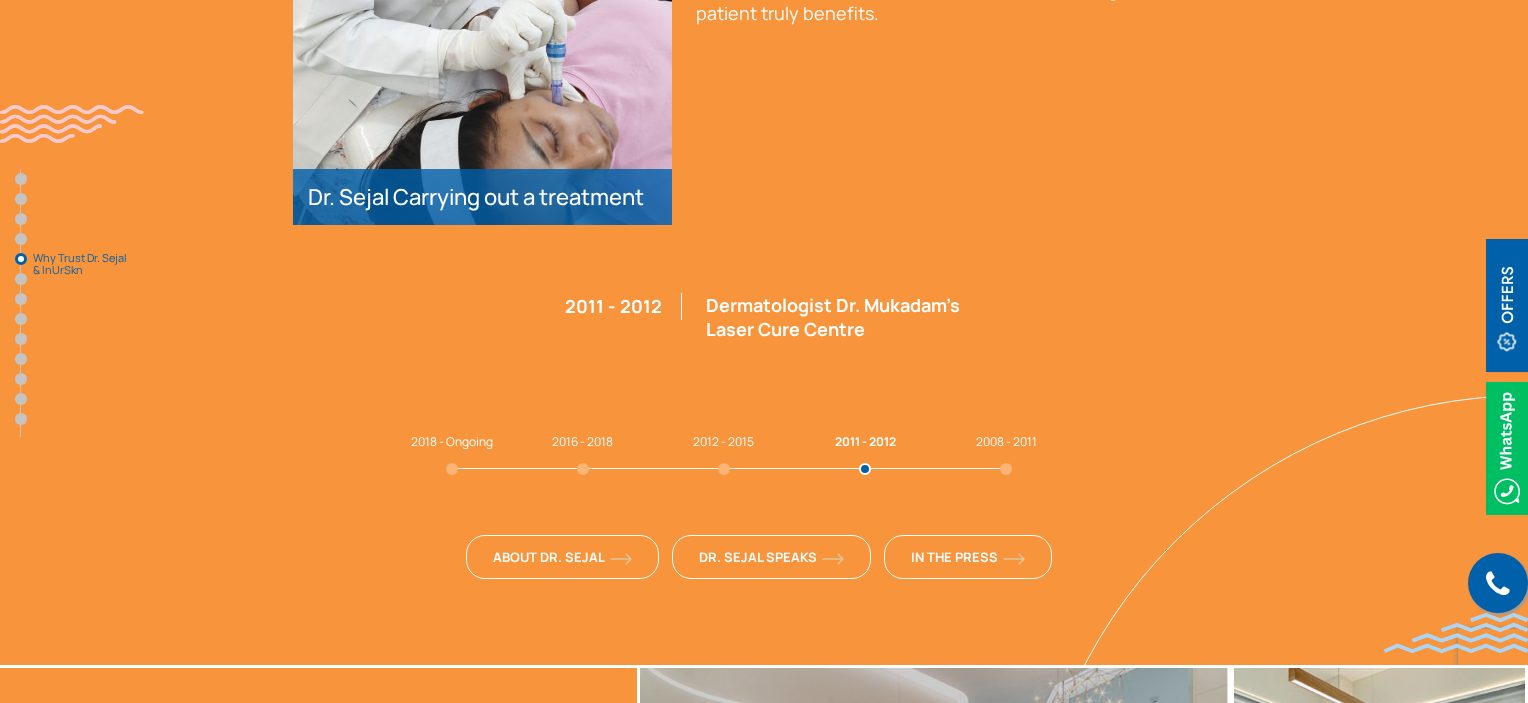 click on "Dr. Sejal Saheta
MD, DNB - Dermatology & Venereology
Dr. Sejal has dual degrees of MD and DNB in Dermatology and Venereology. She has worked with some of the senior most doctors in the largest government and private hospitals for more than 15 years. Over these years at InUrSKn, she has treated thousands of patients for a variety of conditions and needs across dermatology, venereology, cosmetology and trichology domains.
Dr. Sejal believes in a minimum intervention approach to health and believes that educating and empowering the patient is the key to good health." at bounding box center [764, 133] 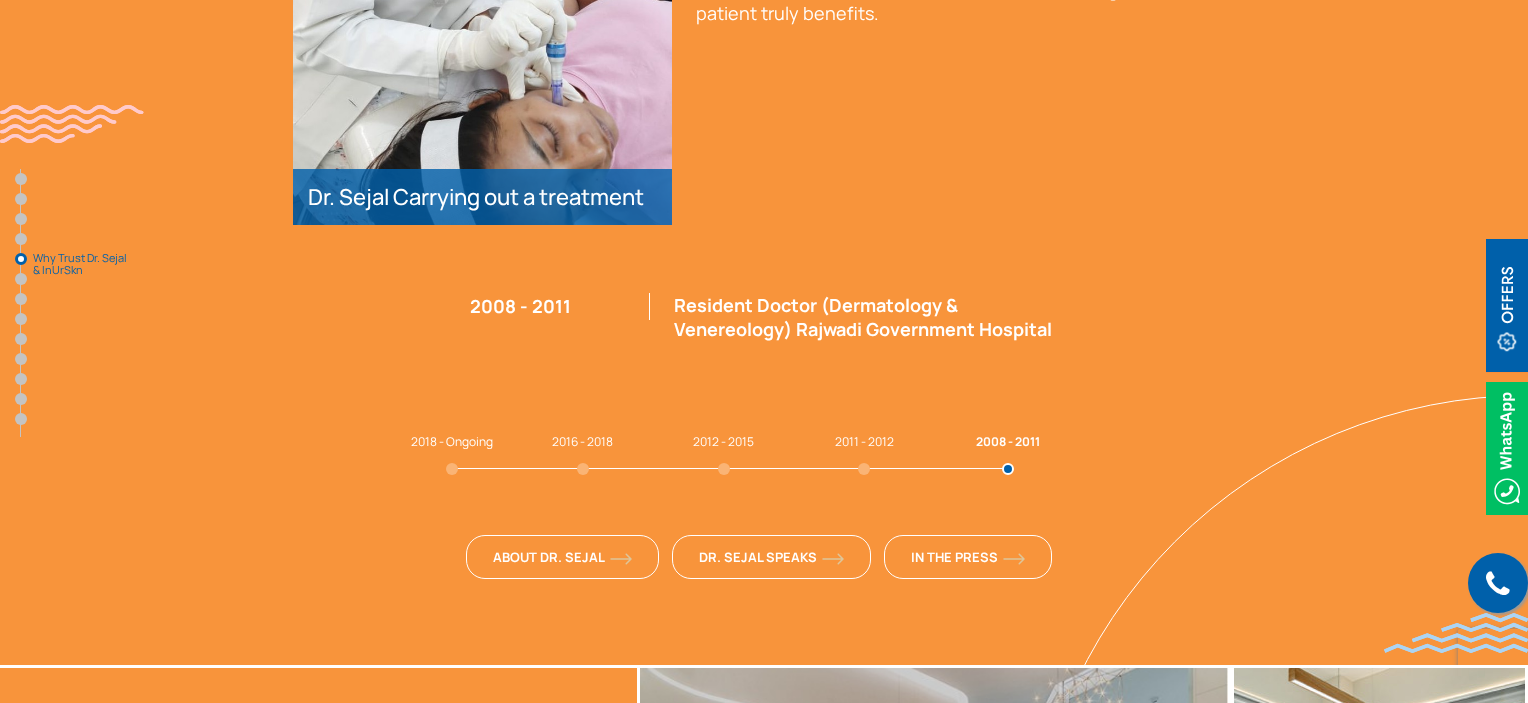 click on "2016 - 2018" at bounding box center [582, 441] 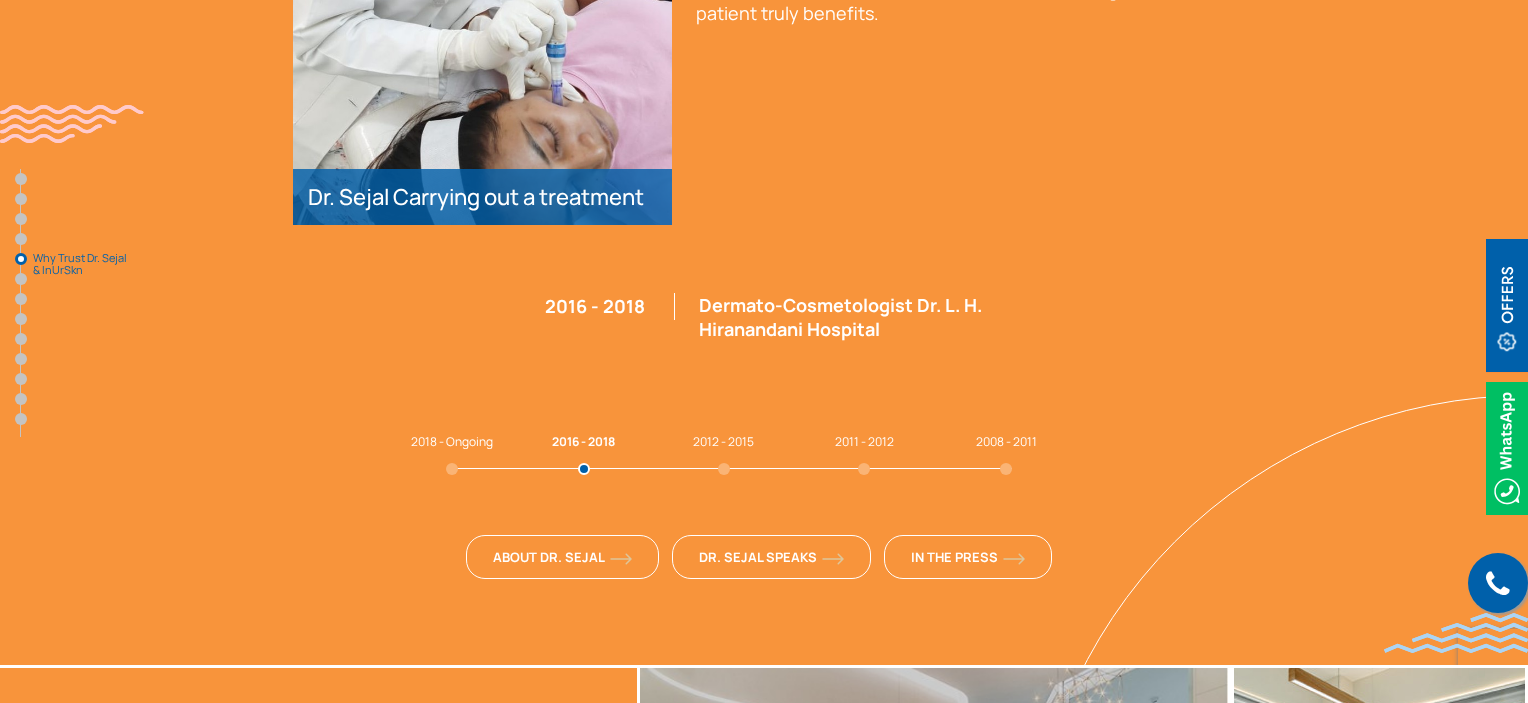 click on "Dr. Sejal Saheta
MD, DNB - Dermatology & Venereology
Dr. Sejal has dual degrees of MD and DNB in Dermatology and Venereology. She has worked with some of the senior most doctors in the largest government and private hospitals for more than 15 years. Over these years at InUrSKn, she has treated thousands of patients for a variety of conditions and needs across dermatology, venereology, cosmetology and trichology domains.
Dr. Sejal believes in a minimum intervention approach to health and believes that educating and empowering the patient is the key to good health." at bounding box center (764, 133) 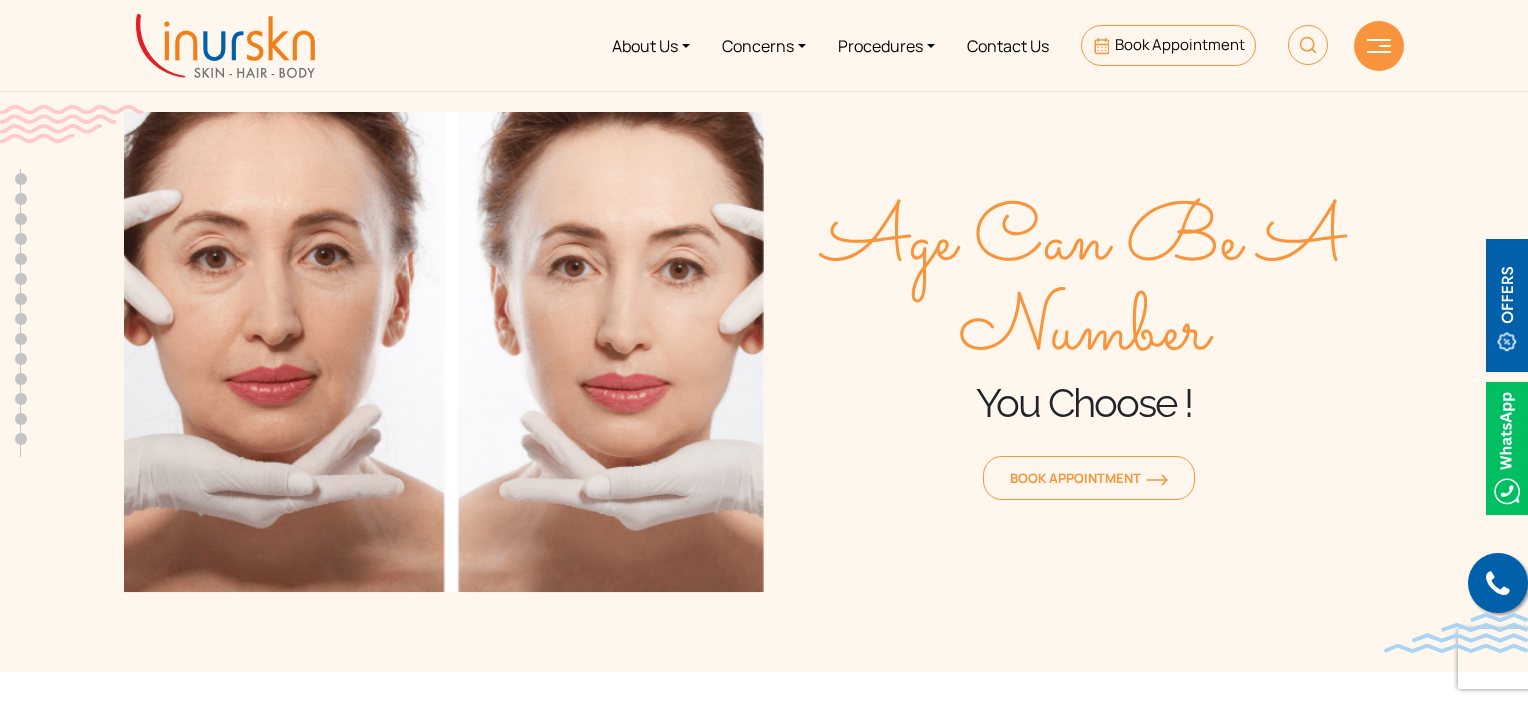 scroll, scrollTop: 0, scrollLeft: 0, axis: both 